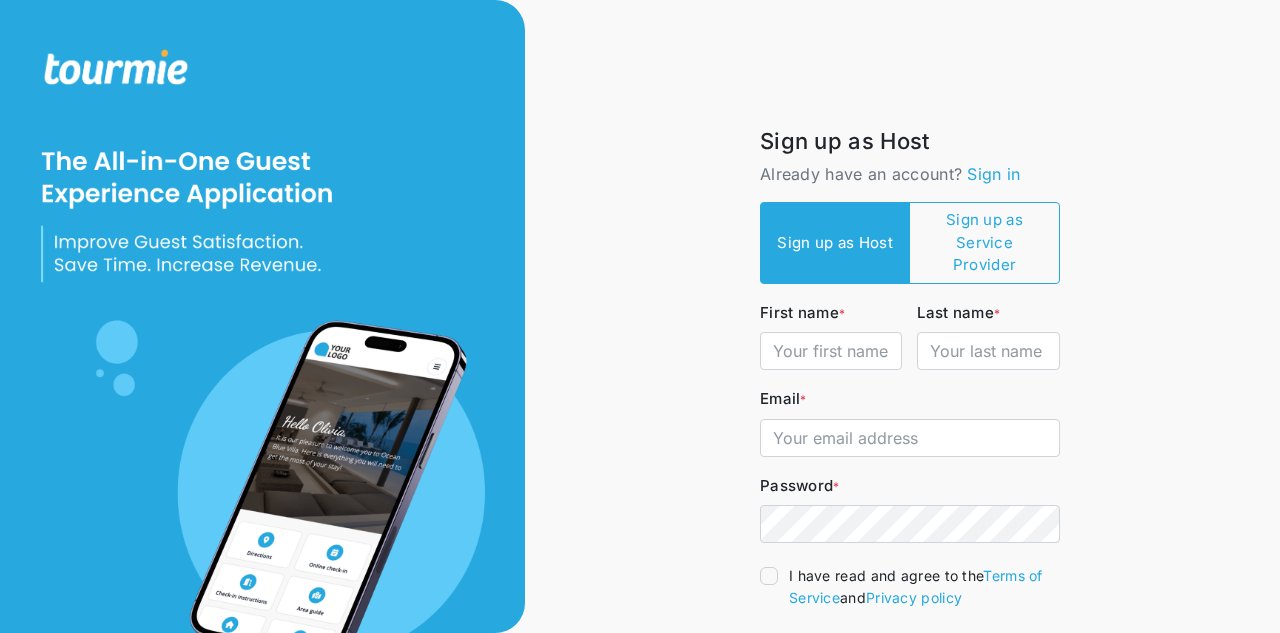 scroll, scrollTop: 0, scrollLeft: 0, axis: both 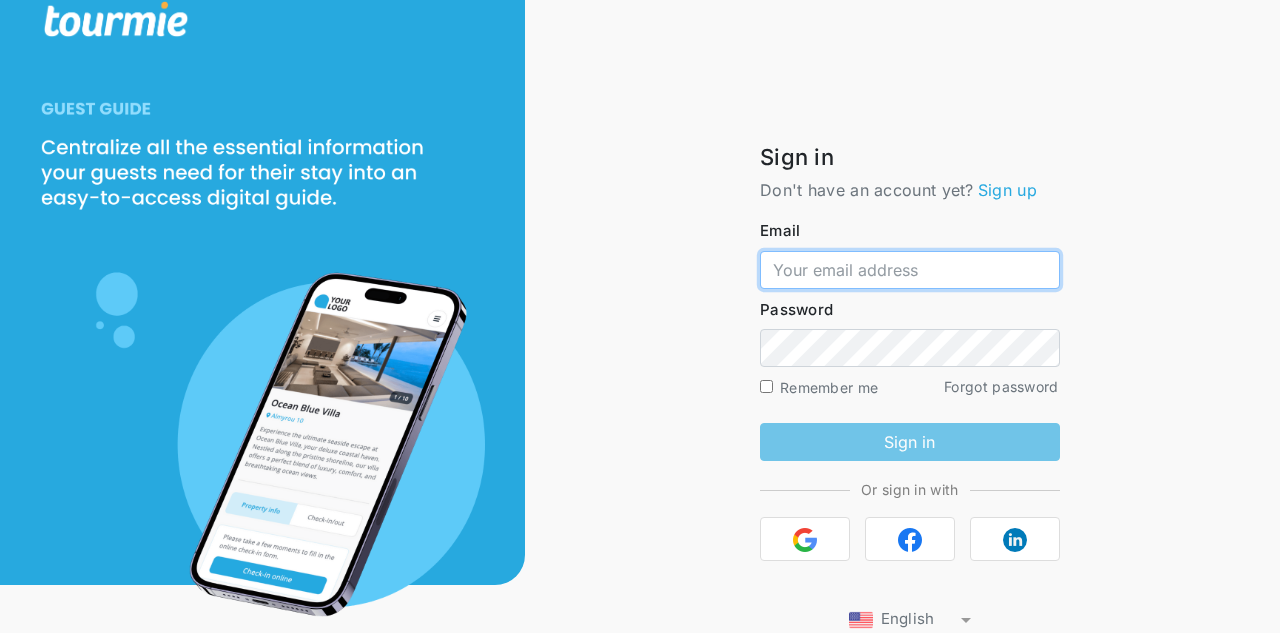 type on "joelvacationrentals@[EXAMPLE.COM].gr" 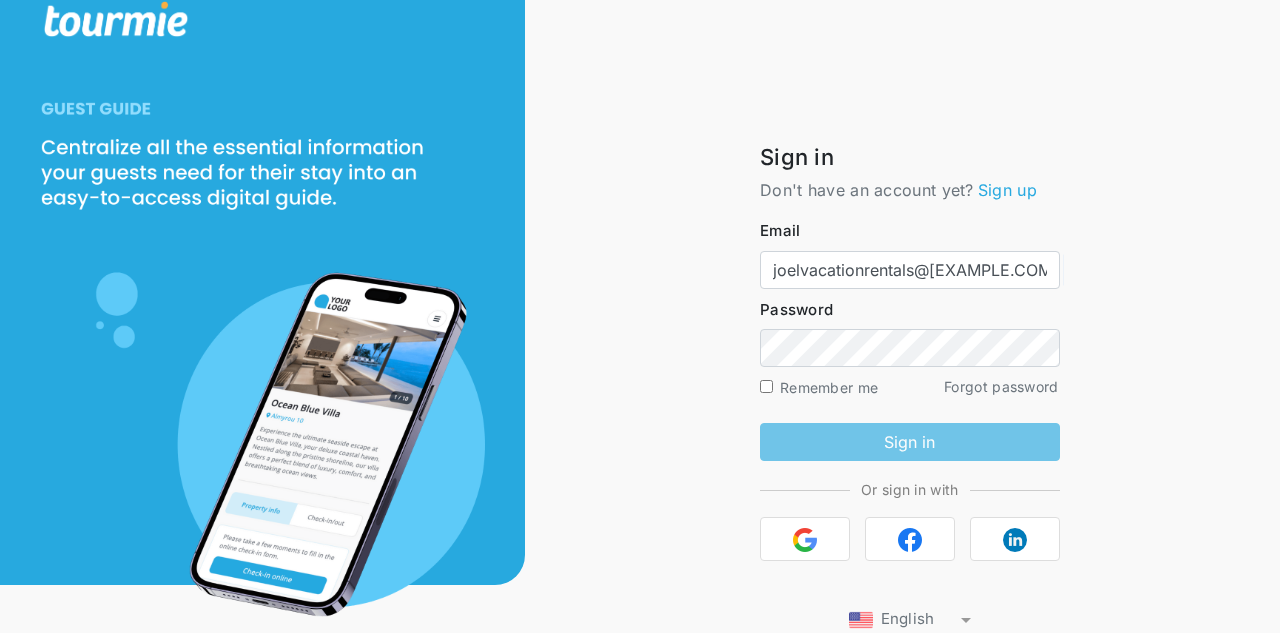 click on "Don't have an account yet? Sign up" at bounding box center (910, 190) 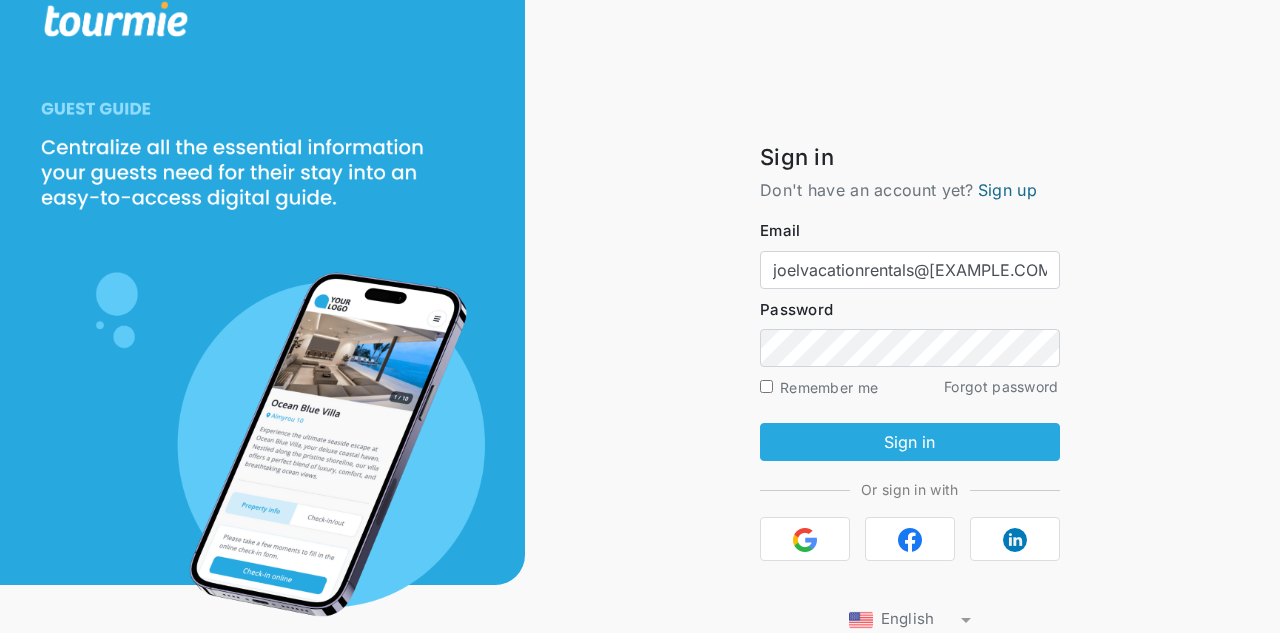 click on "Sign up" at bounding box center (1007, 190) 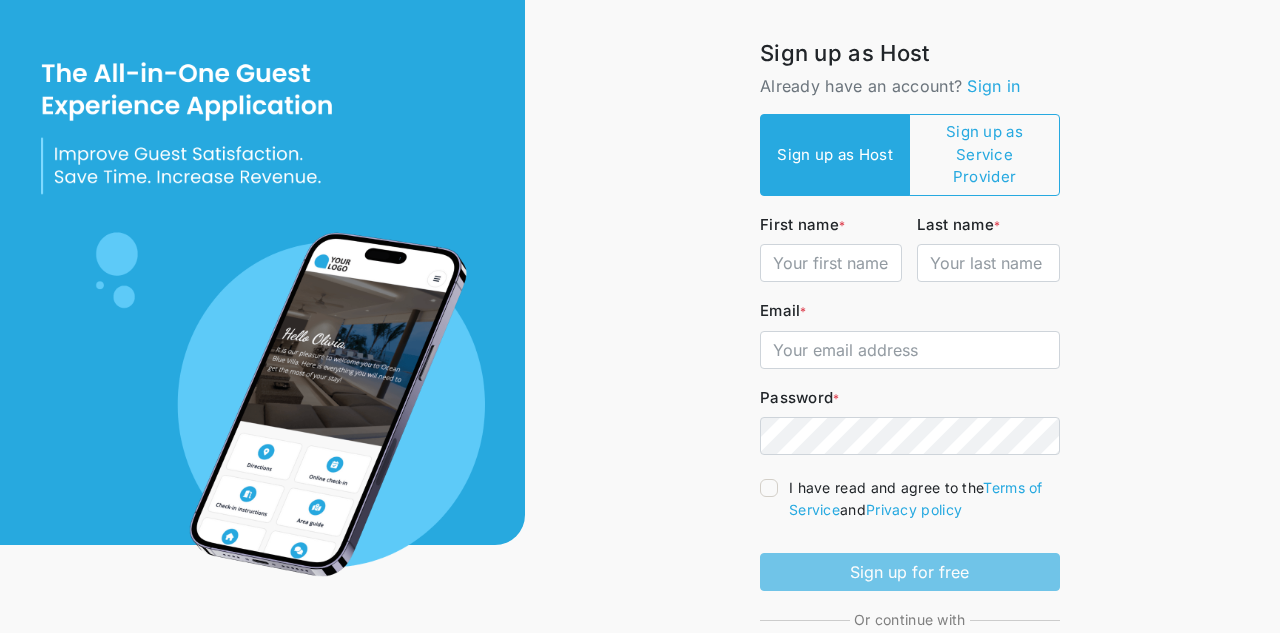 scroll, scrollTop: 88, scrollLeft: 0, axis: vertical 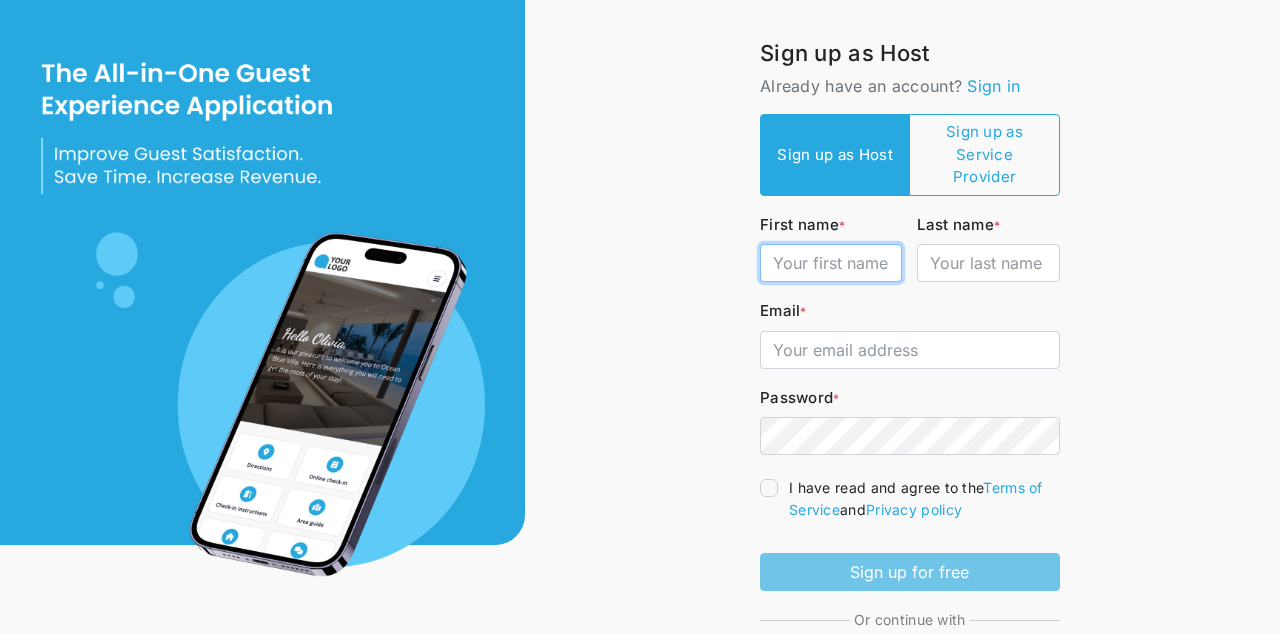 click on "First name   *" at bounding box center (831, 263) 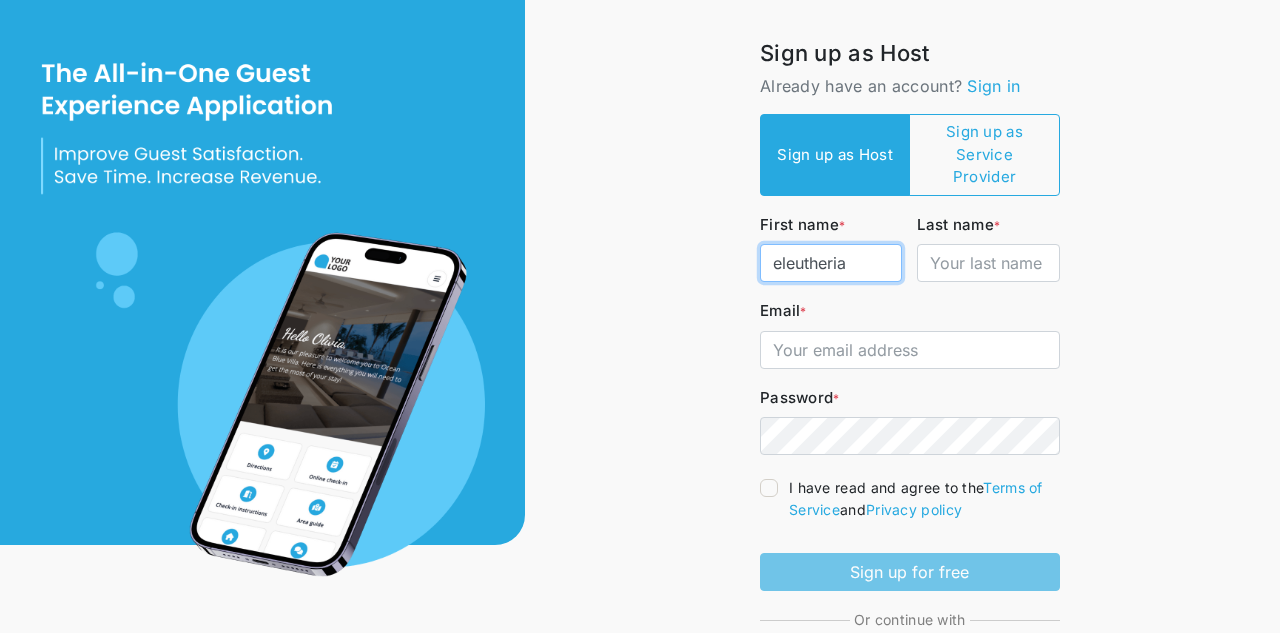 type on "eleutheria" 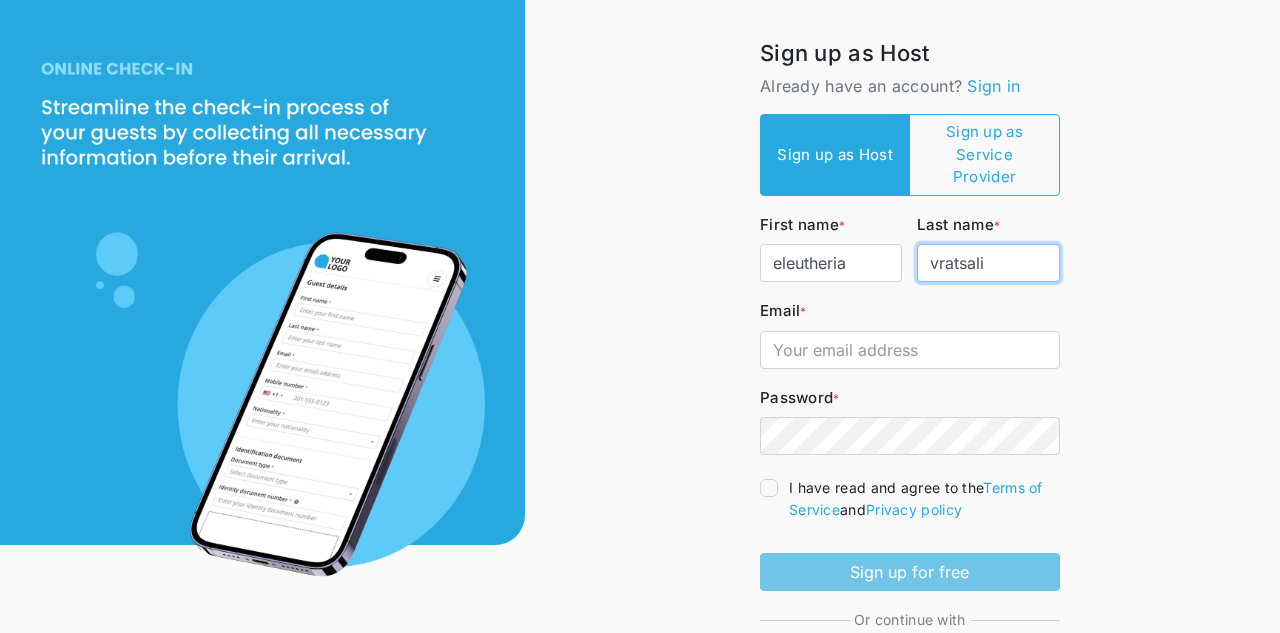 type on "vratsali" 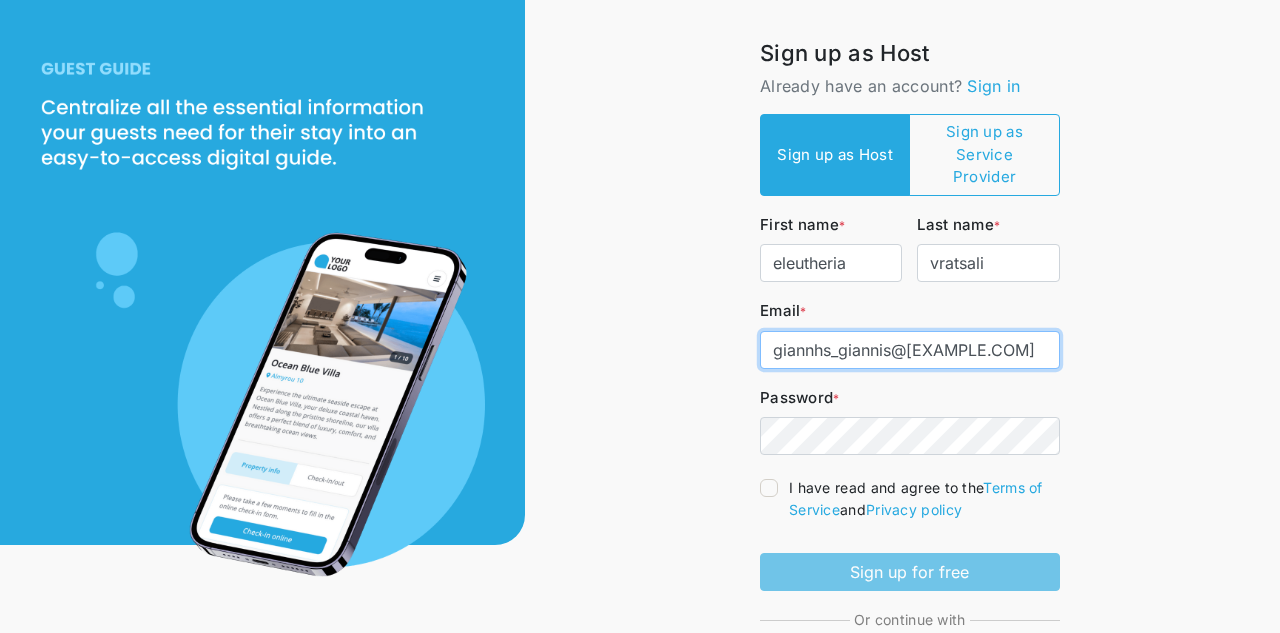 type on "giannhs_giannis@[EXAMPLE.COM]" 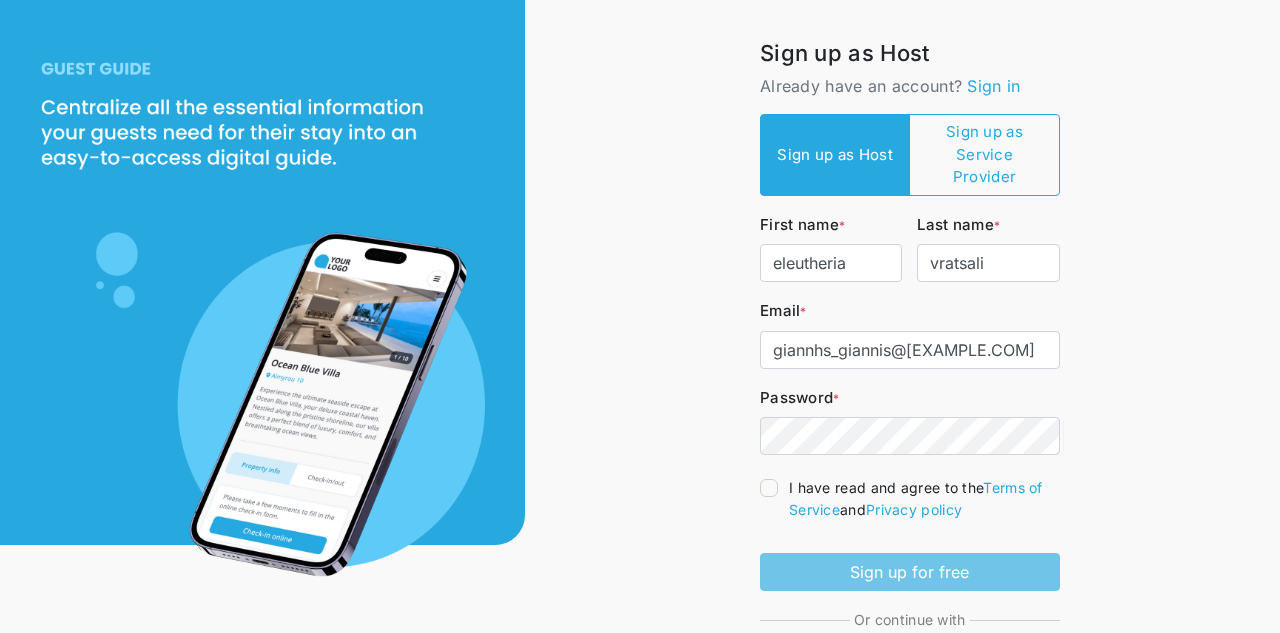 click on "I have read and agree to the Terms of Service and Privacy policy" at bounding box center [910, 499] 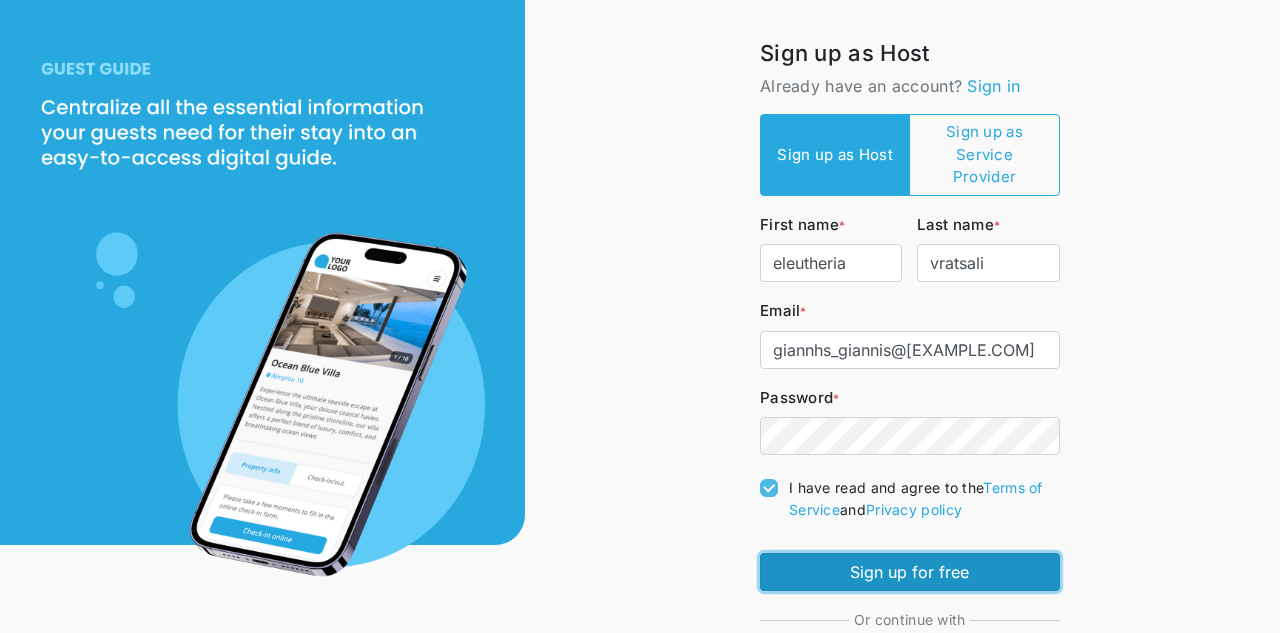 click on "Sign up for free" at bounding box center [910, 572] 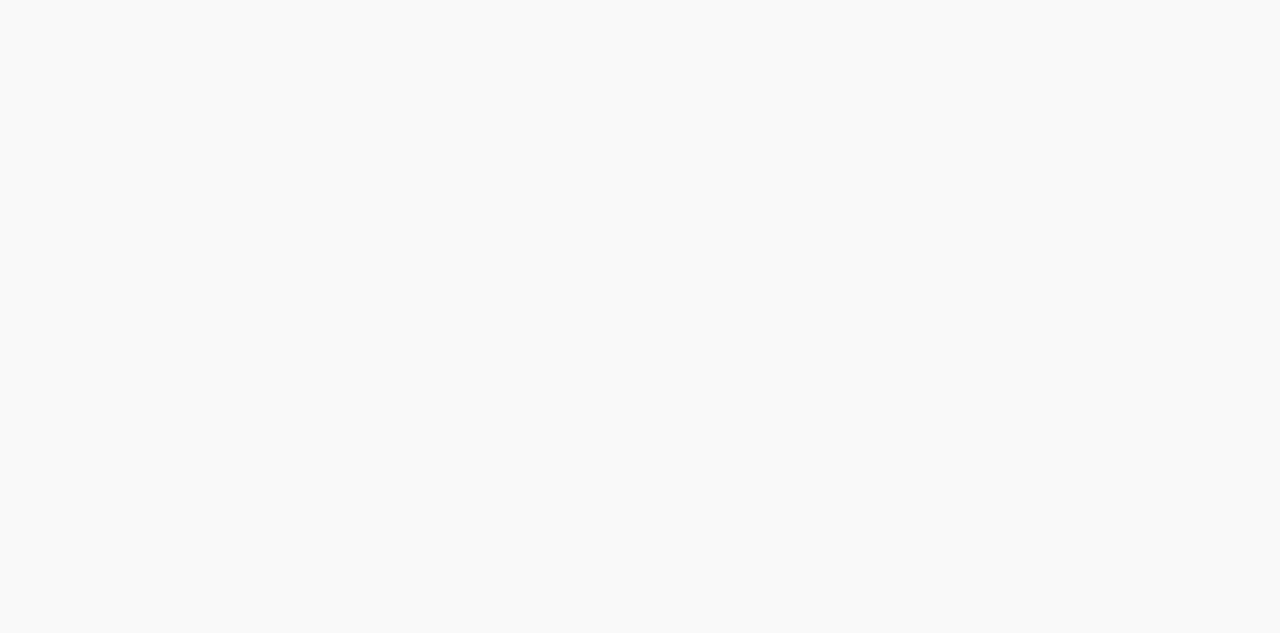 scroll, scrollTop: 0, scrollLeft: 0, axis: both 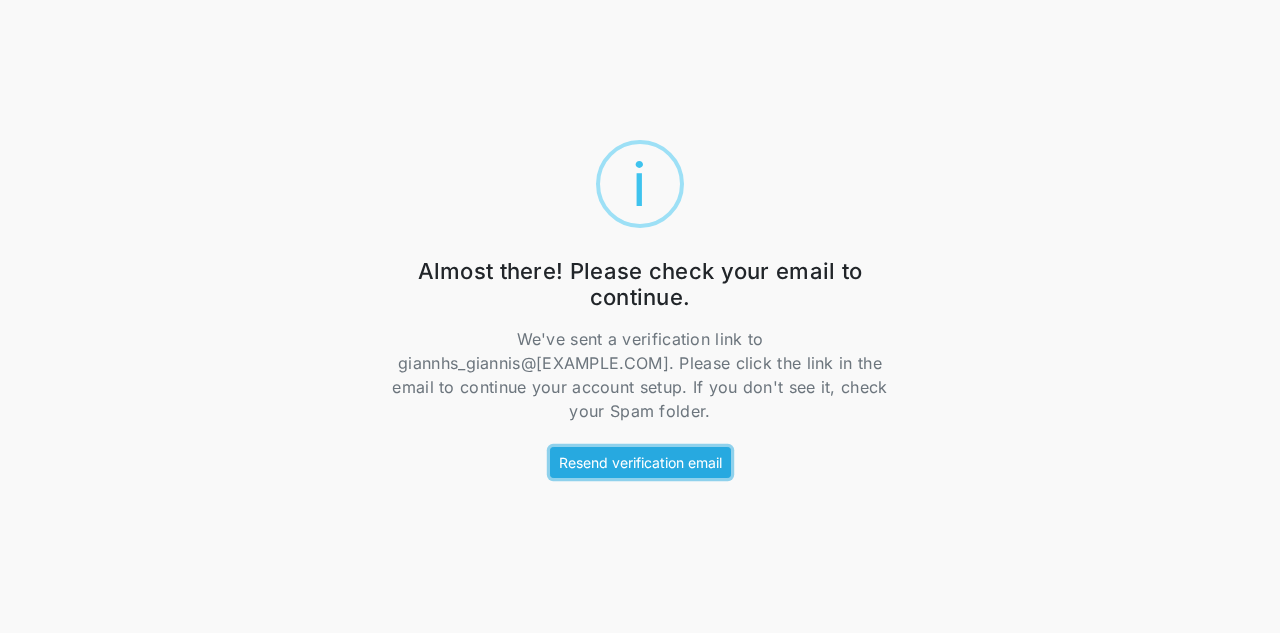click on "Resend verification email" at bounding box center (640, 462) 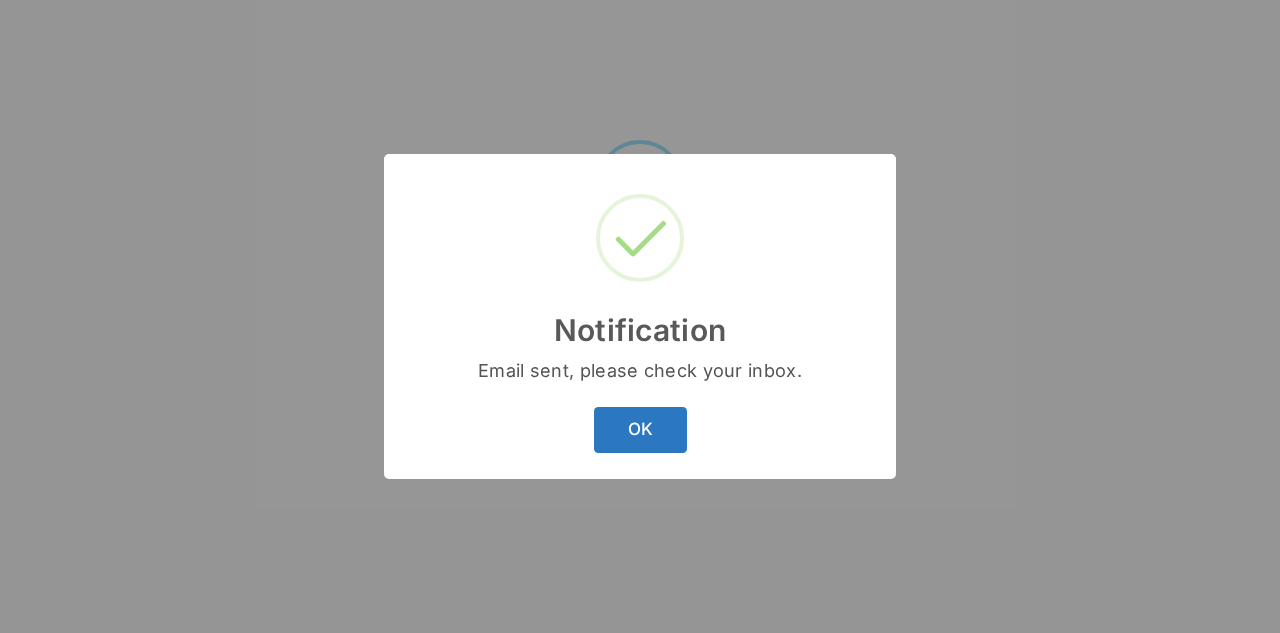 click on "OK" at bounding box center [640, 430] 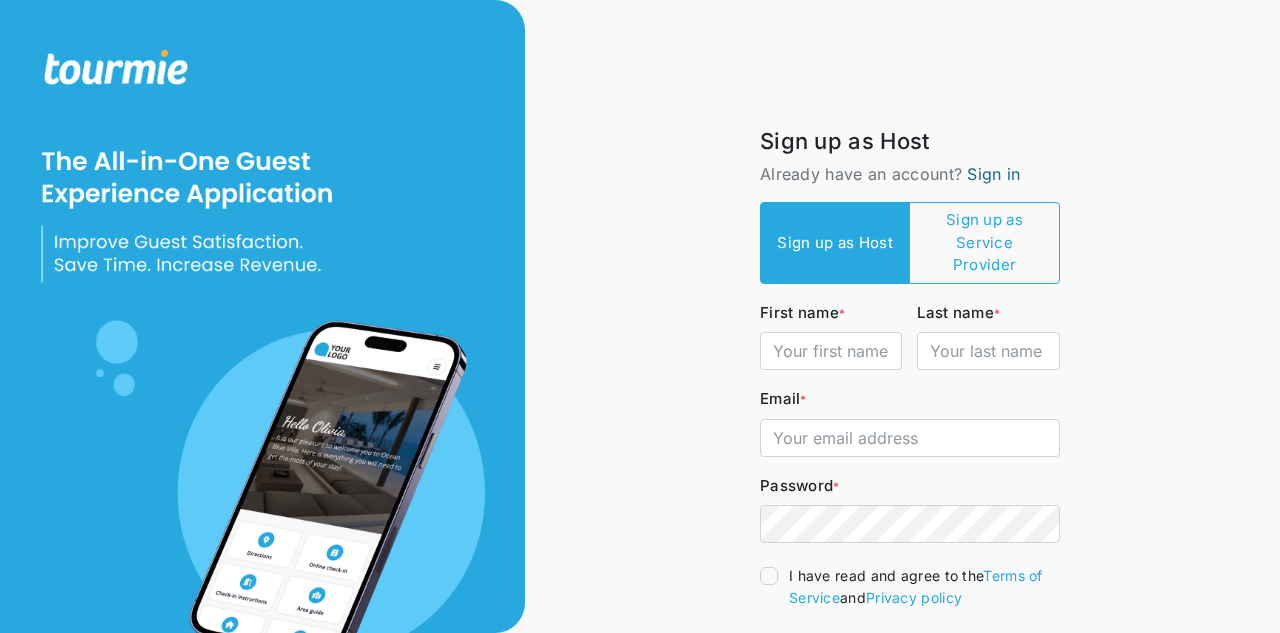 click on "Sign in" at bounding box center (993, 174) 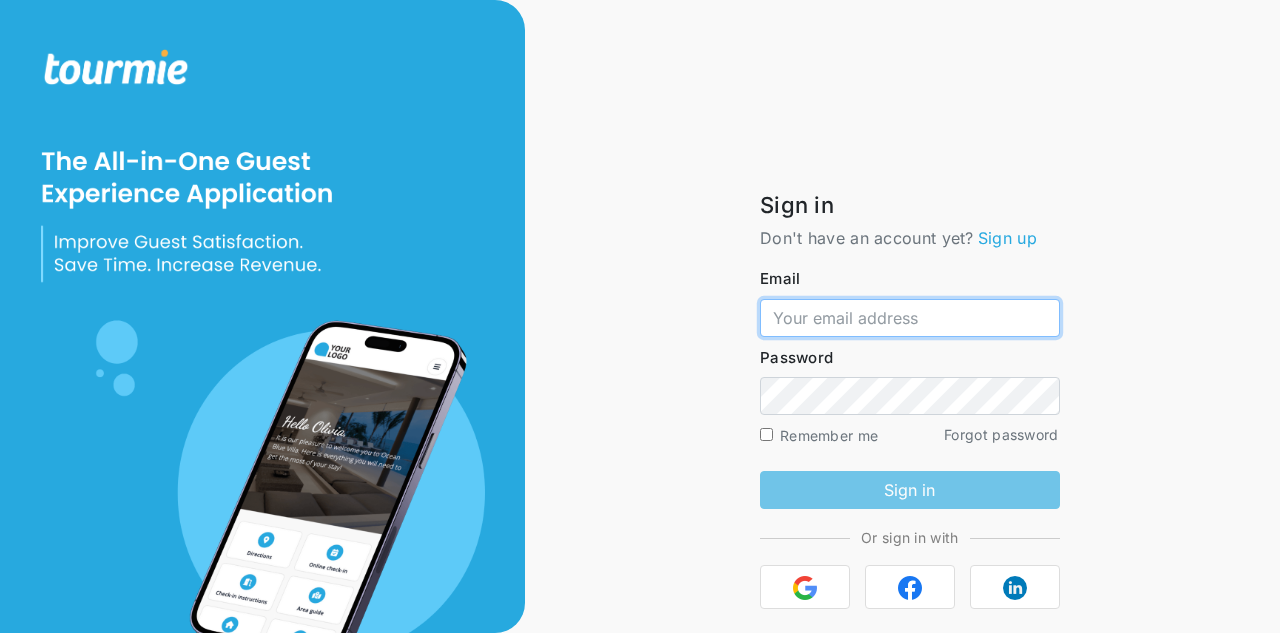 type on "giannhs_giannis@[EXAMPLE.COM]" 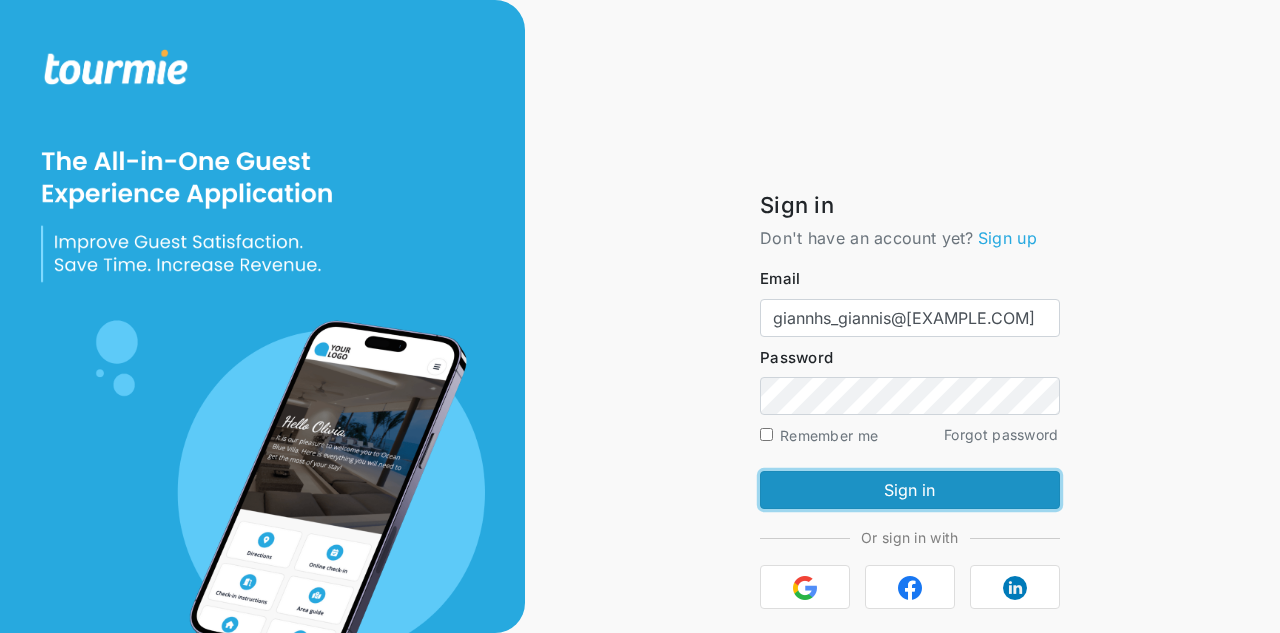click on "Sign in" at bounding box center (910, 490) 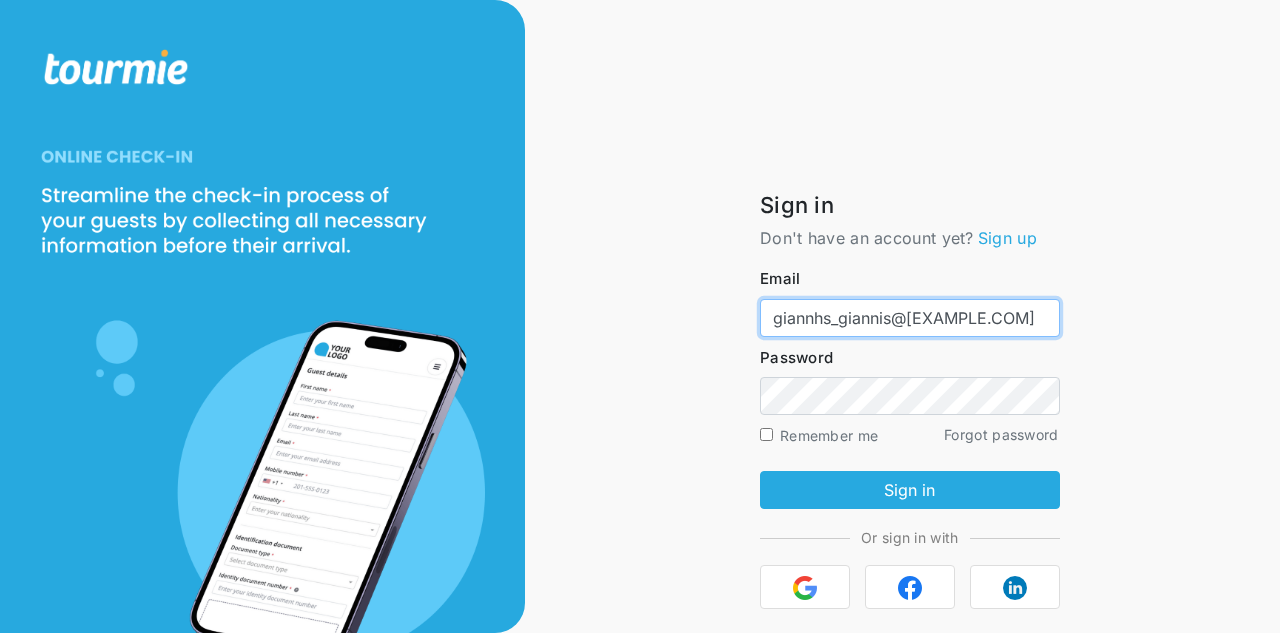 click on "giannhs_giannis@[EXAMPLE.COM]" at bounding box center (910, 318) 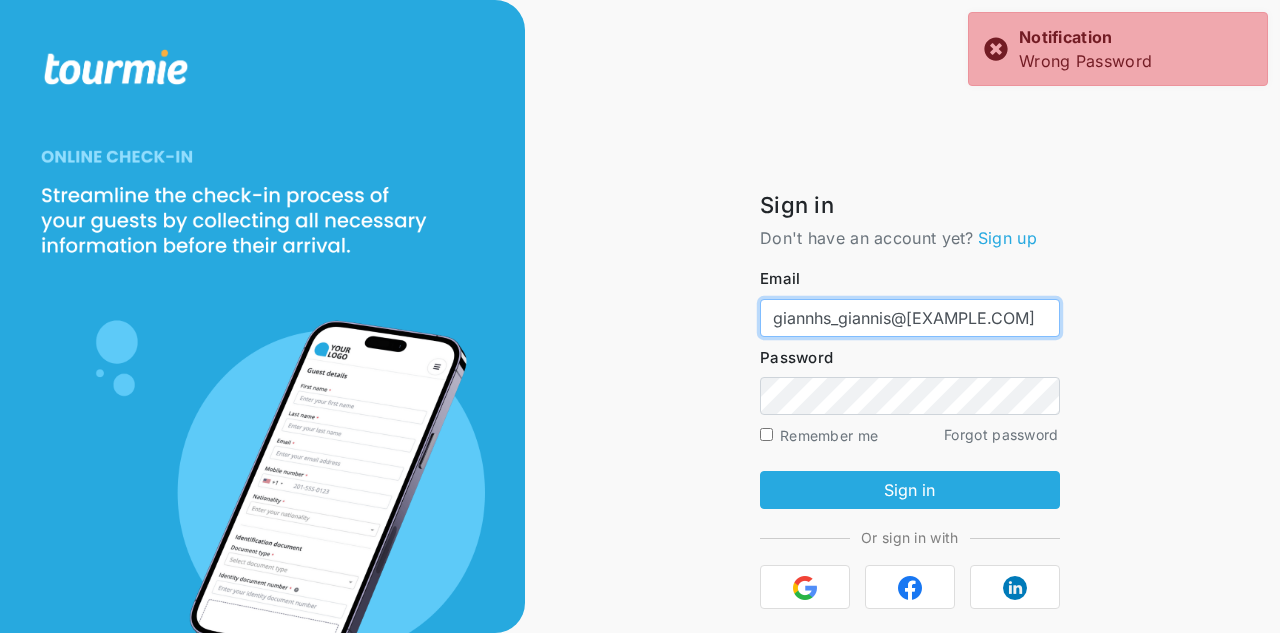 click on "giannhs_giannis@[EXAMPLE.COM]" at bounding box center (910, 318) 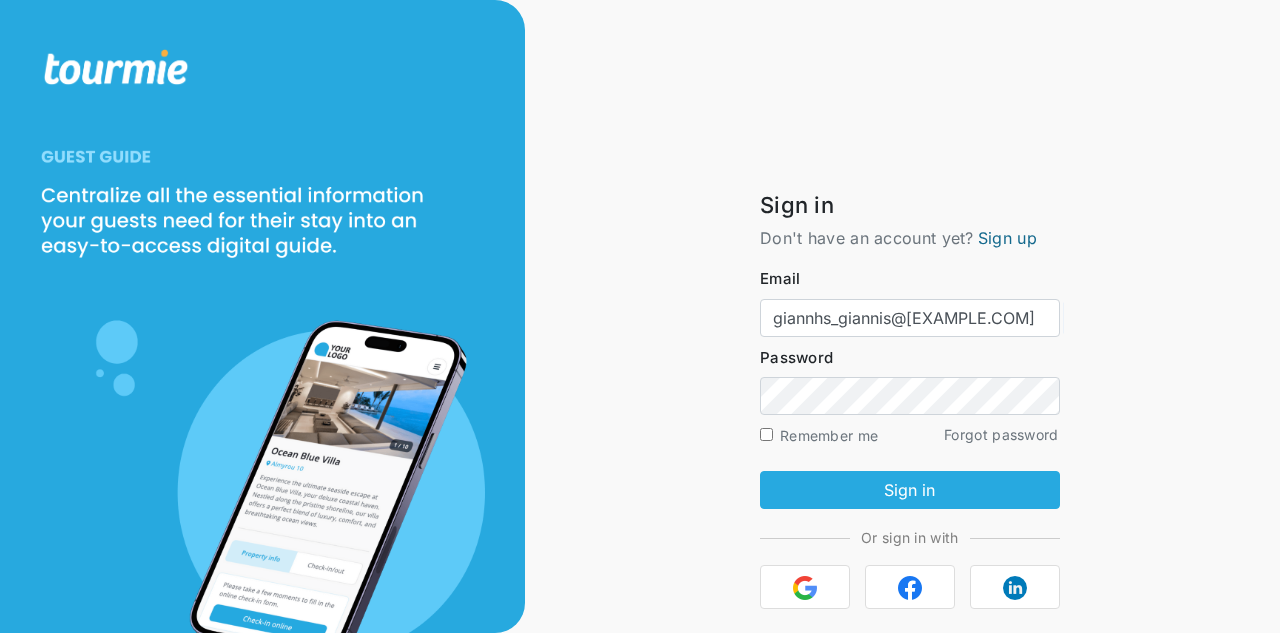 click on "Sign up" at bounding box center (1007, 238) 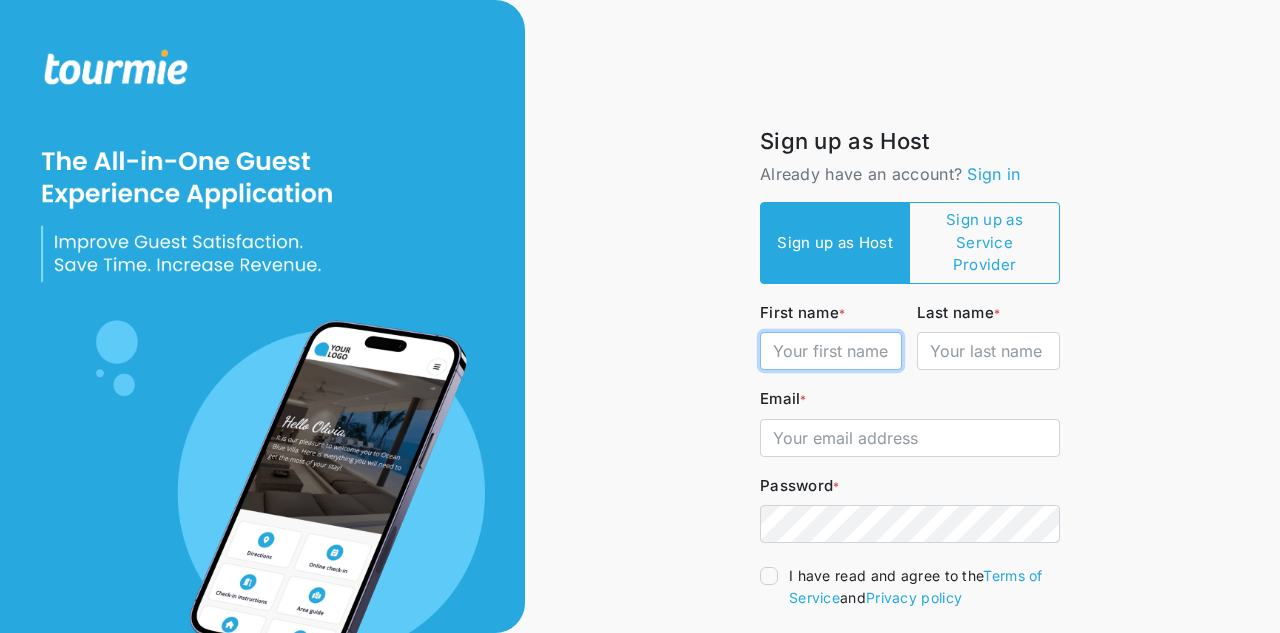 click on "First name   *" at bounding box center [831, 351] 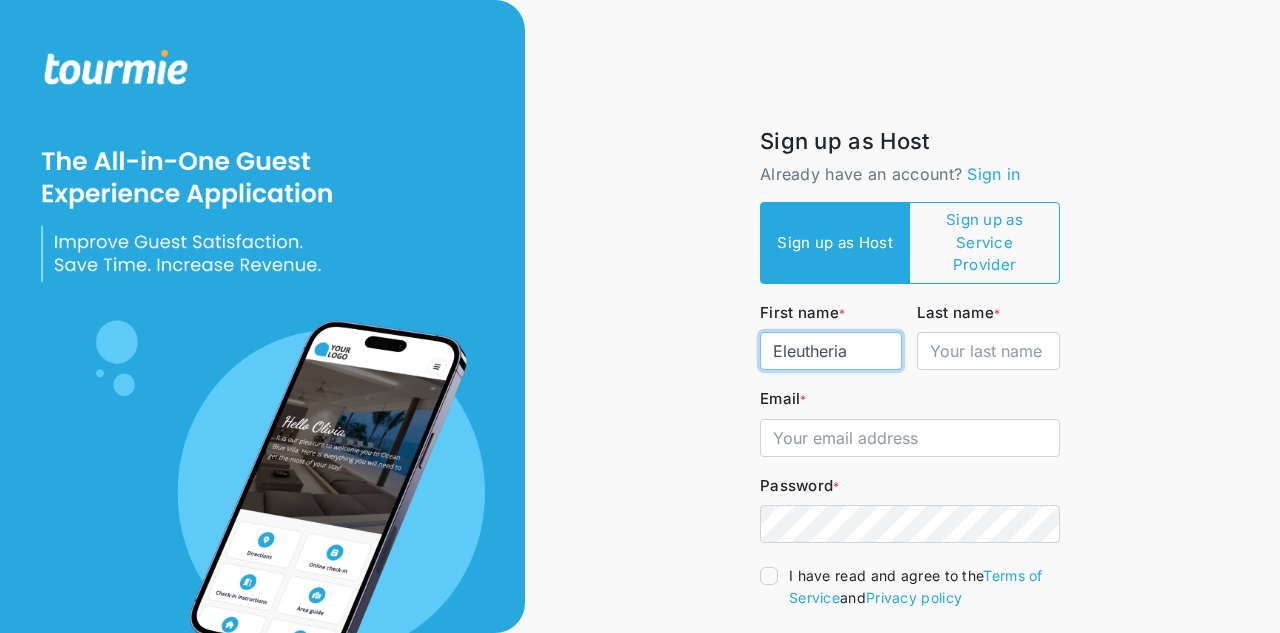 type on "Eleutheria" 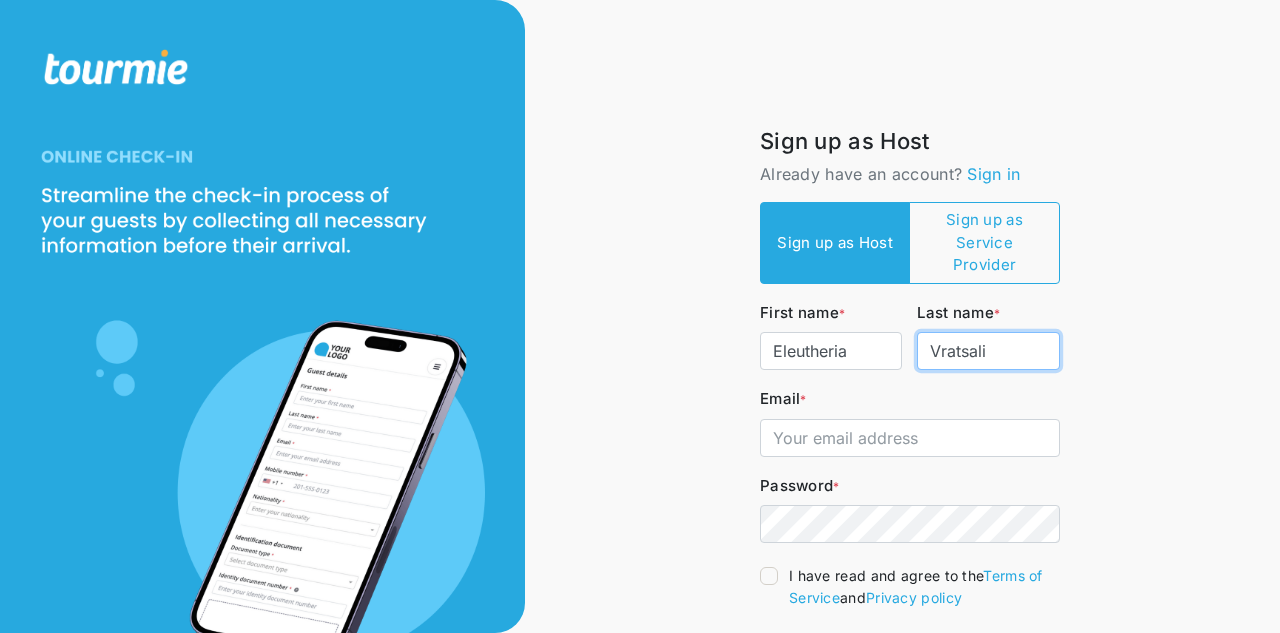 type on "Vratsali" 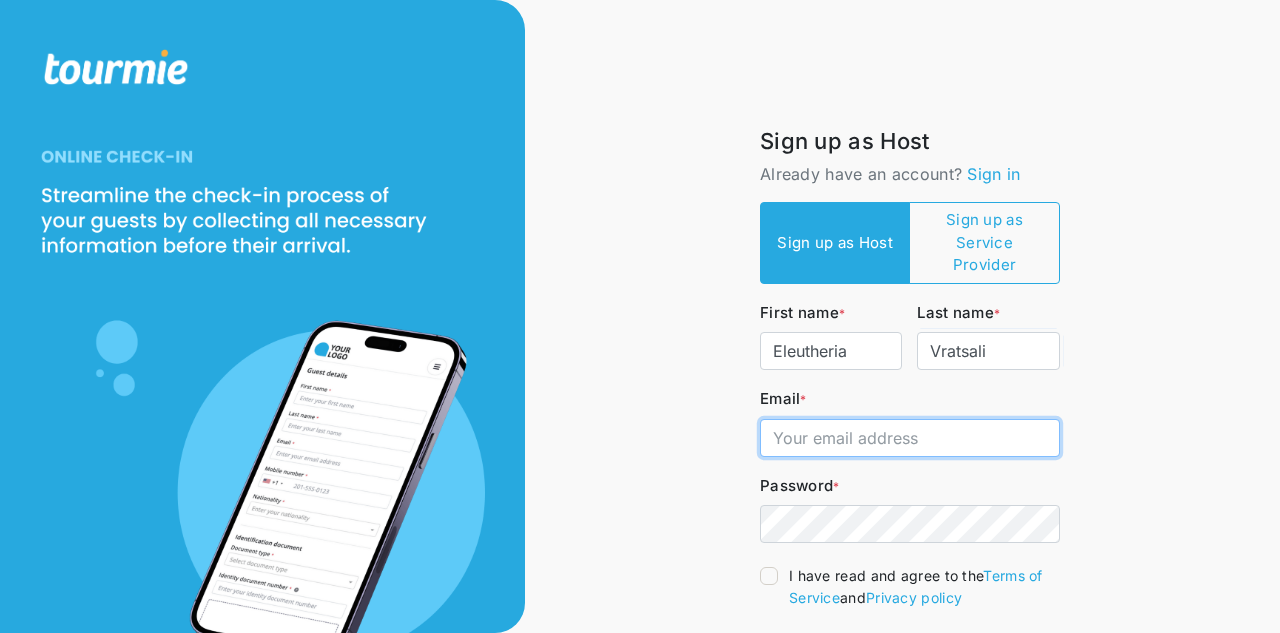 paste on "giannhs_giannis@[EXAMPLE.COM]" 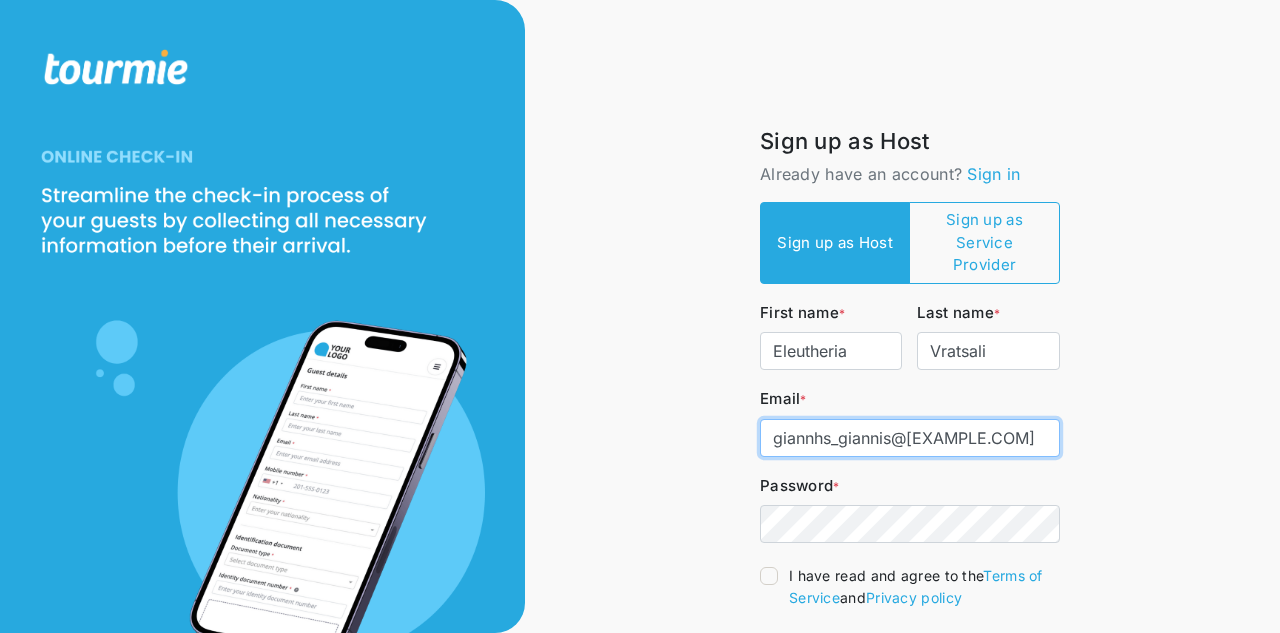 type on "giannhs_giannis@[EXAMPLE.COM]" 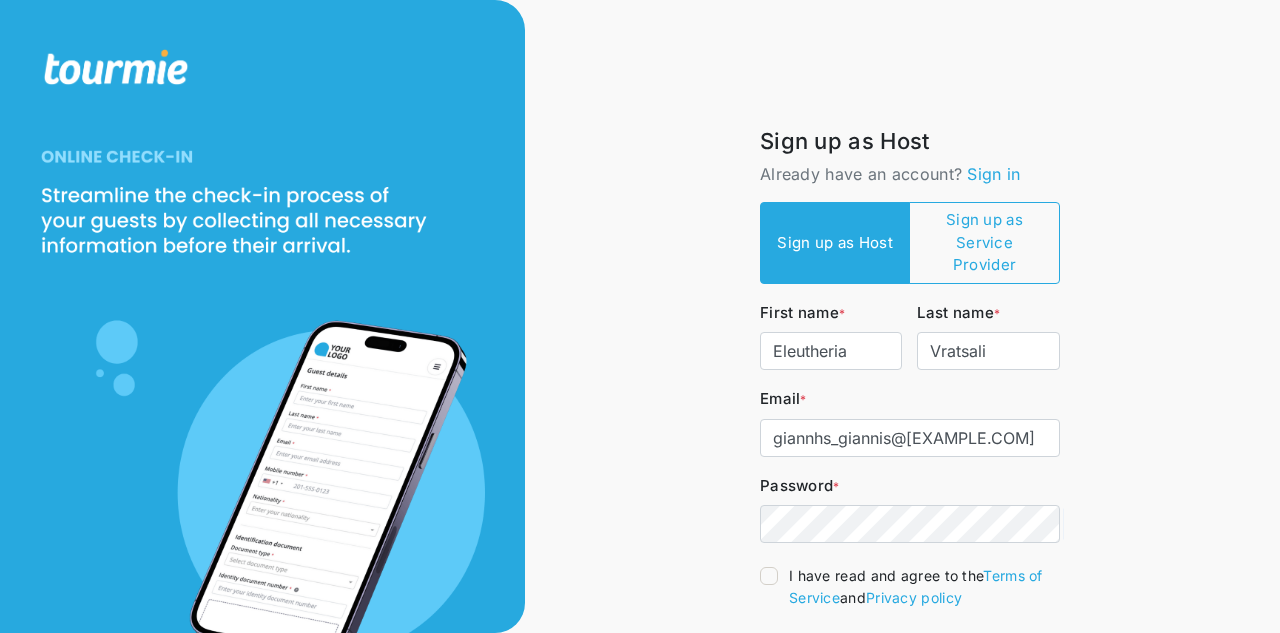 click on "I have read and agree to the Terms of Service and Privacy policy" at bounding box center (910, 587) 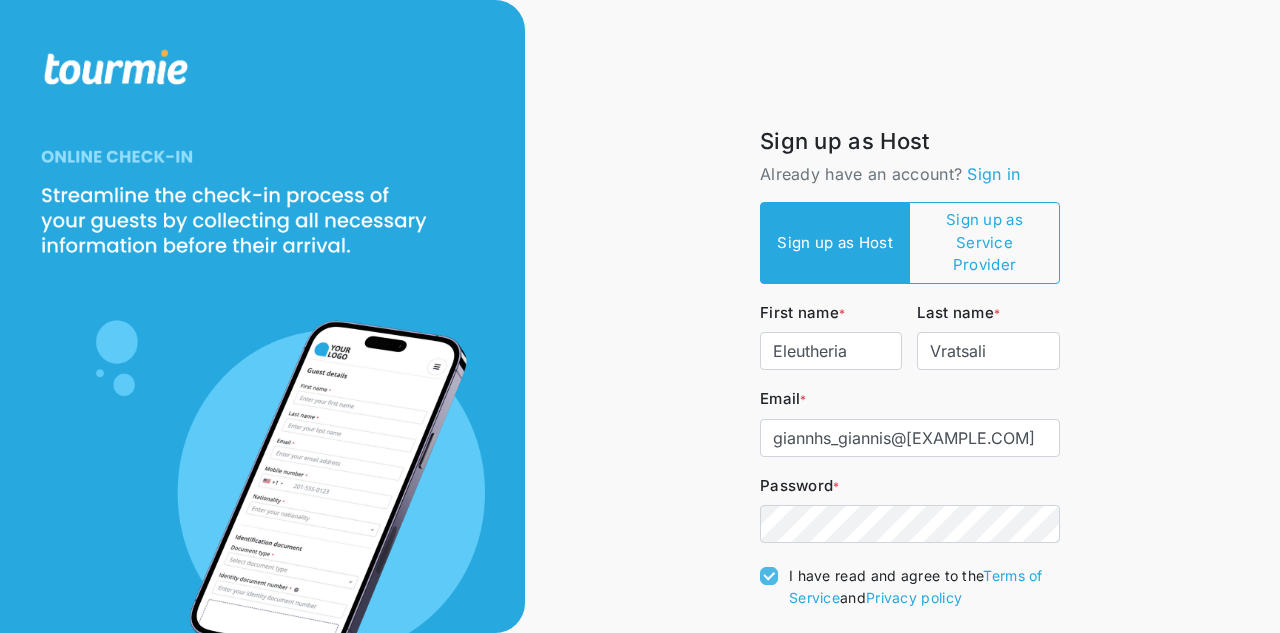click on "Sign up for free" at bounding box center [910, 660] 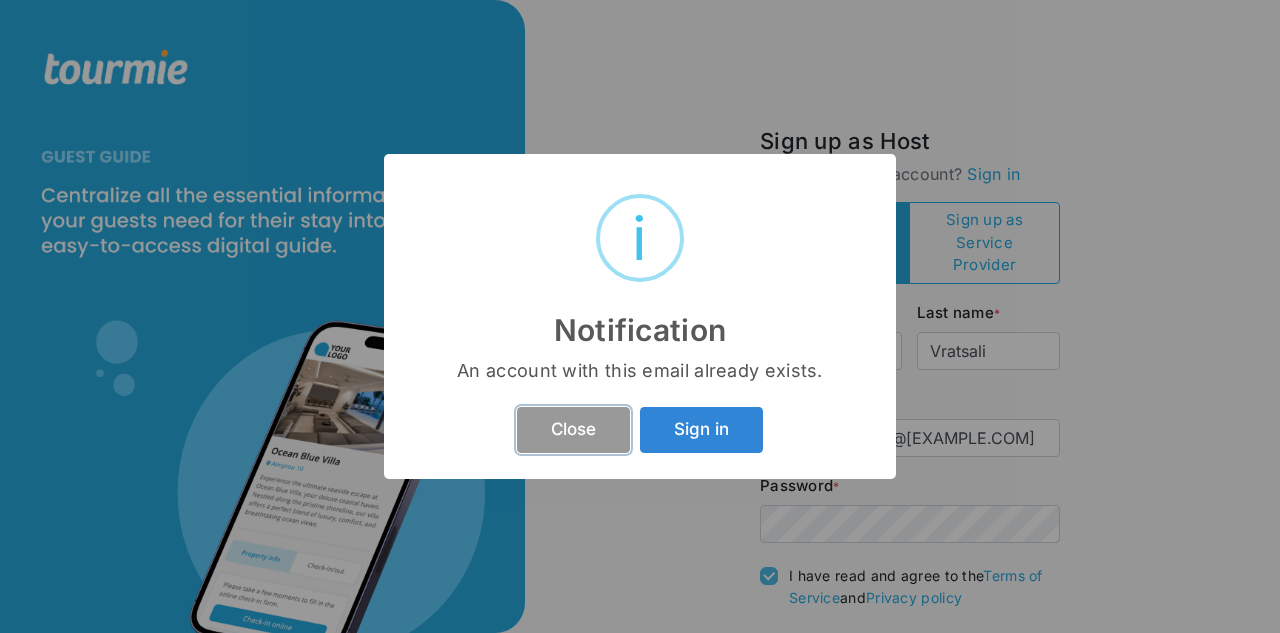 click on "Close" at bounding box center (573, 430) 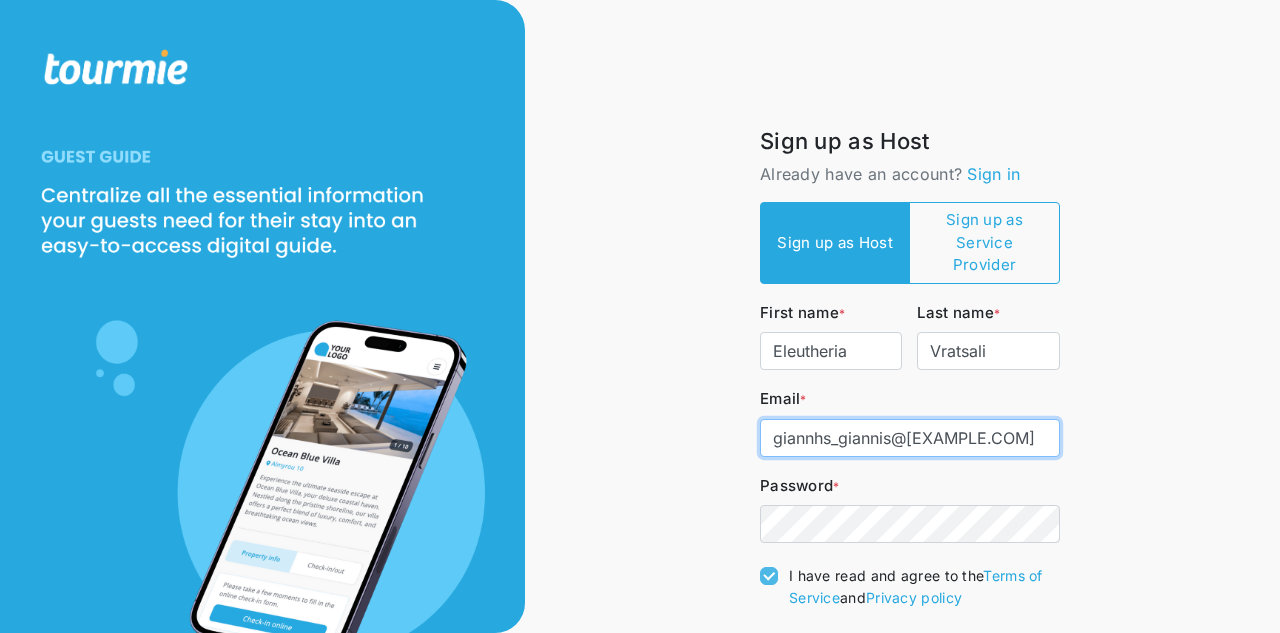 click on "giannhs_giannis@[EXAMPLE.COM]" at bounding box center [910, 438] 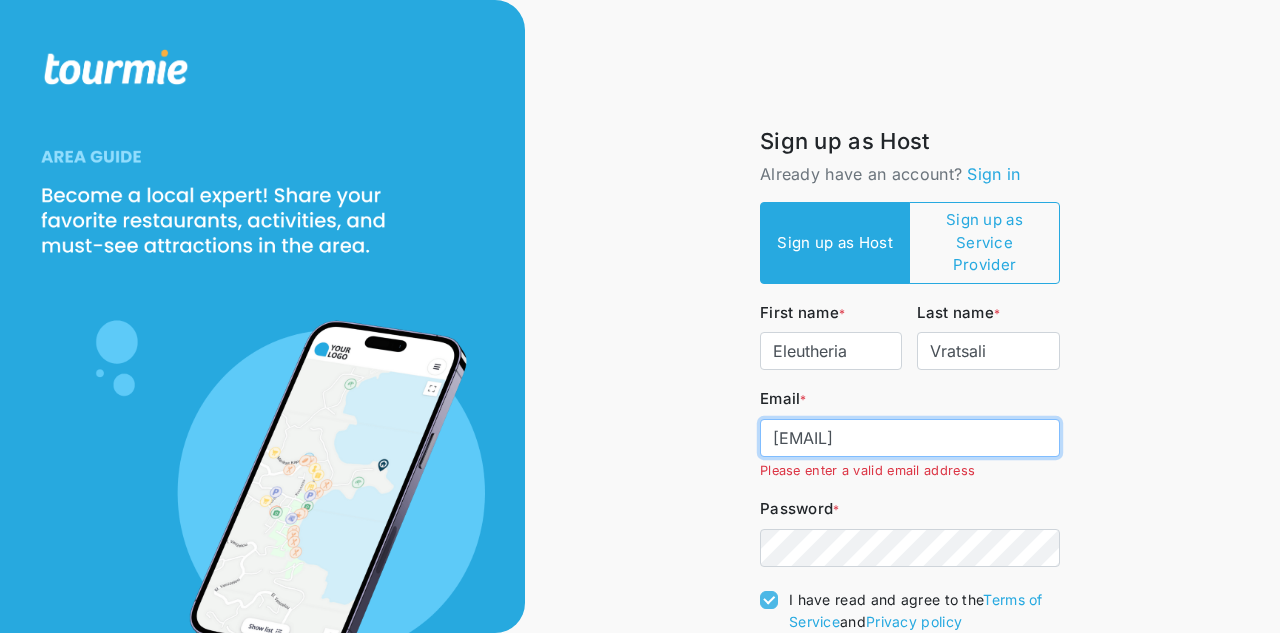 click on "[EMAIL]" at bounding box center [910, 438] 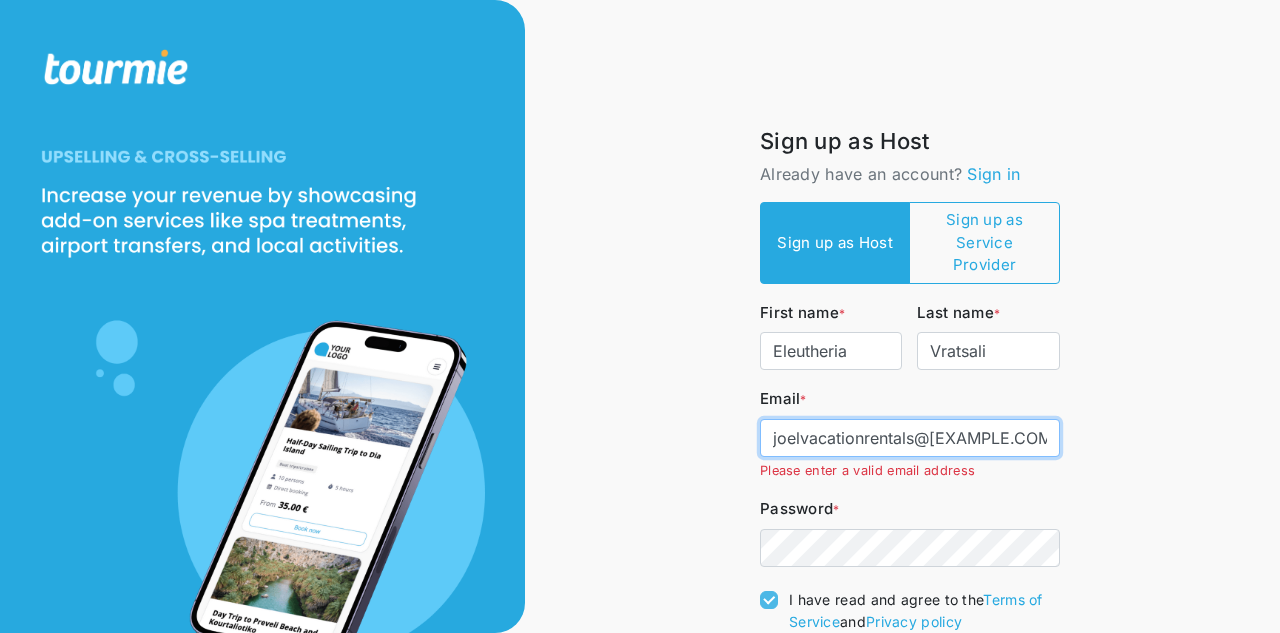 type on "joelvacationrentals@[EXAMPLE.COM].gr" 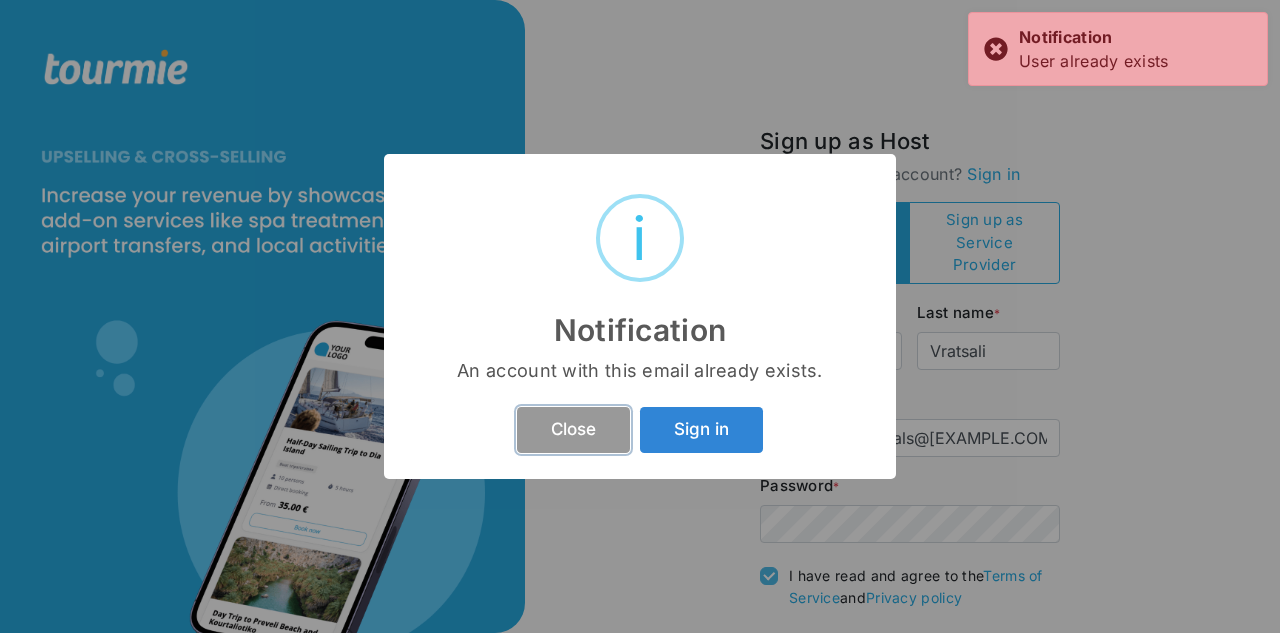 click on "Close" at bounding box center (573, 430) 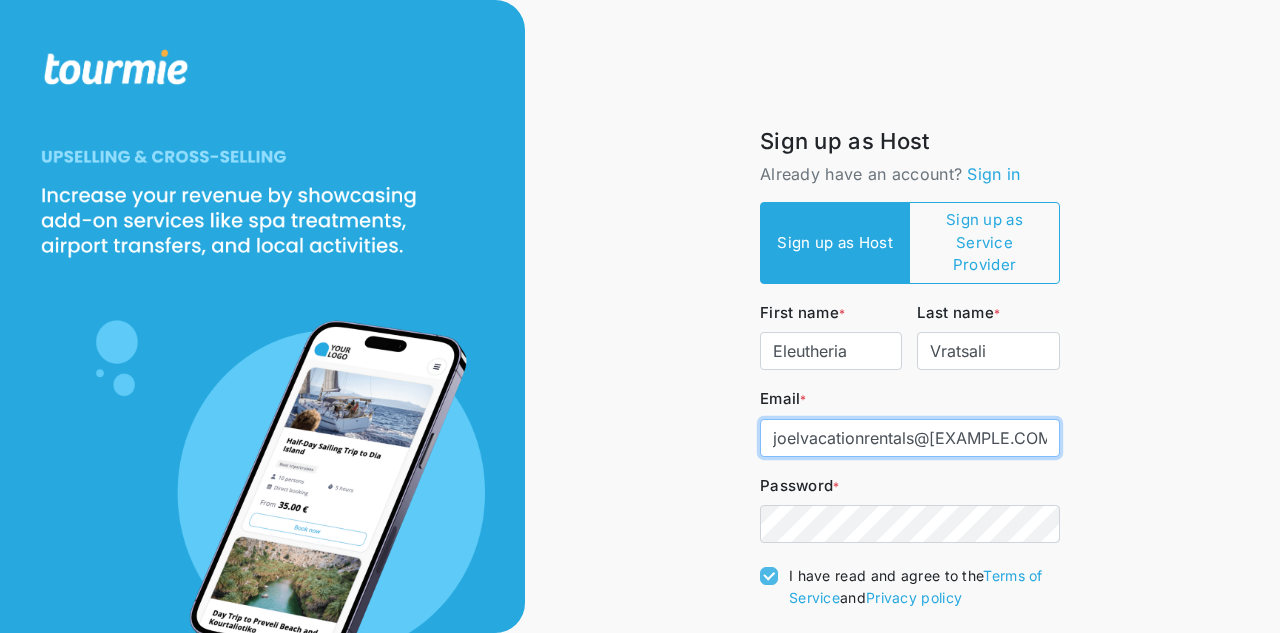 click on "joelvacationrentals@[EXAMPLE.COM].gr" at bounding box center [910, 438] 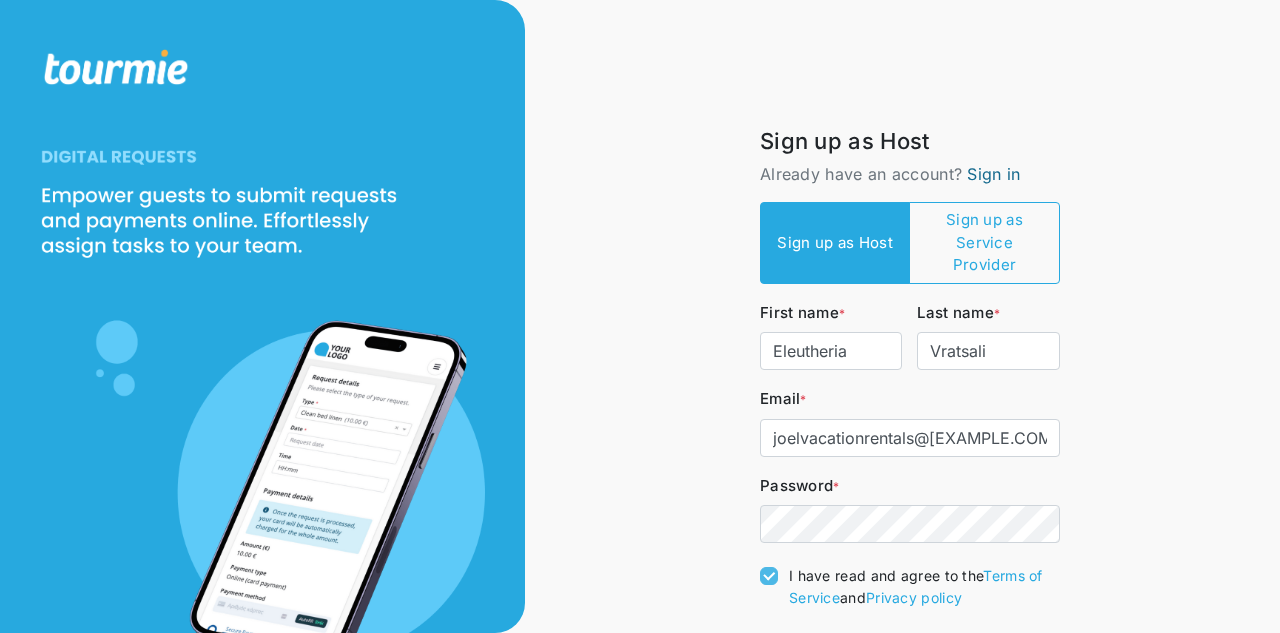 click on "Sign in" at bounding box center [993, 174] 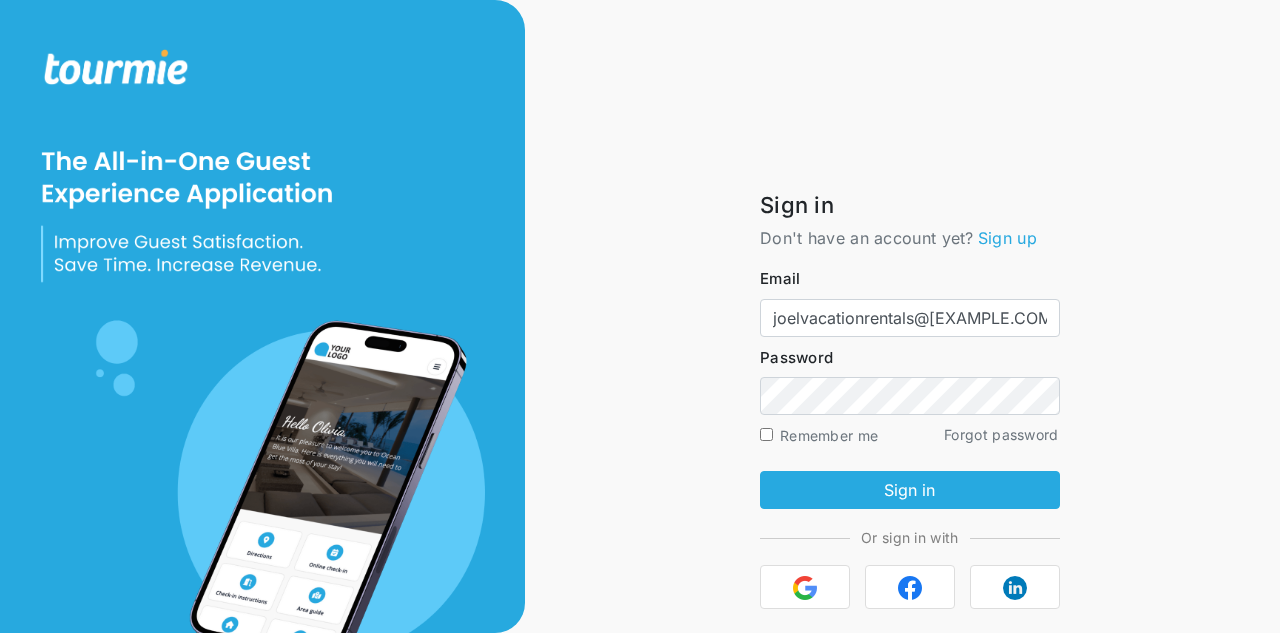 click on "Email joelvacationrentals@[EXAMPLE.COM].gr" at bounding box center (910, 301) 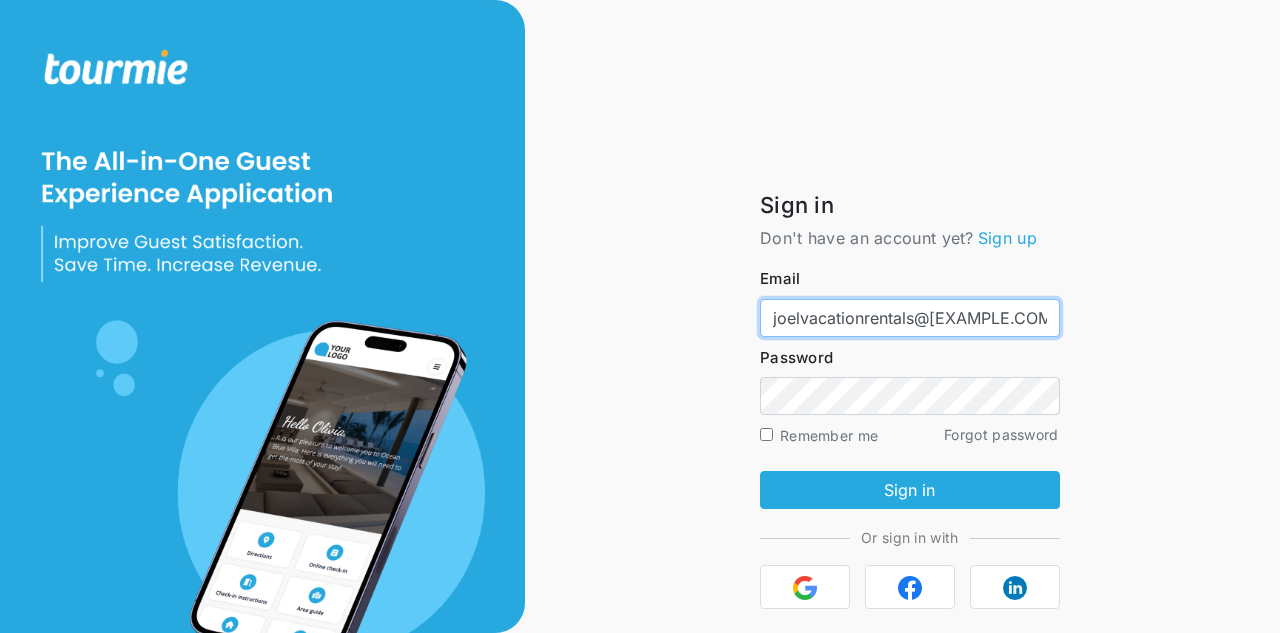 click on "joelvacationrentals@[EXAMPLE.COM].gr" at bounding box center [910, 318] 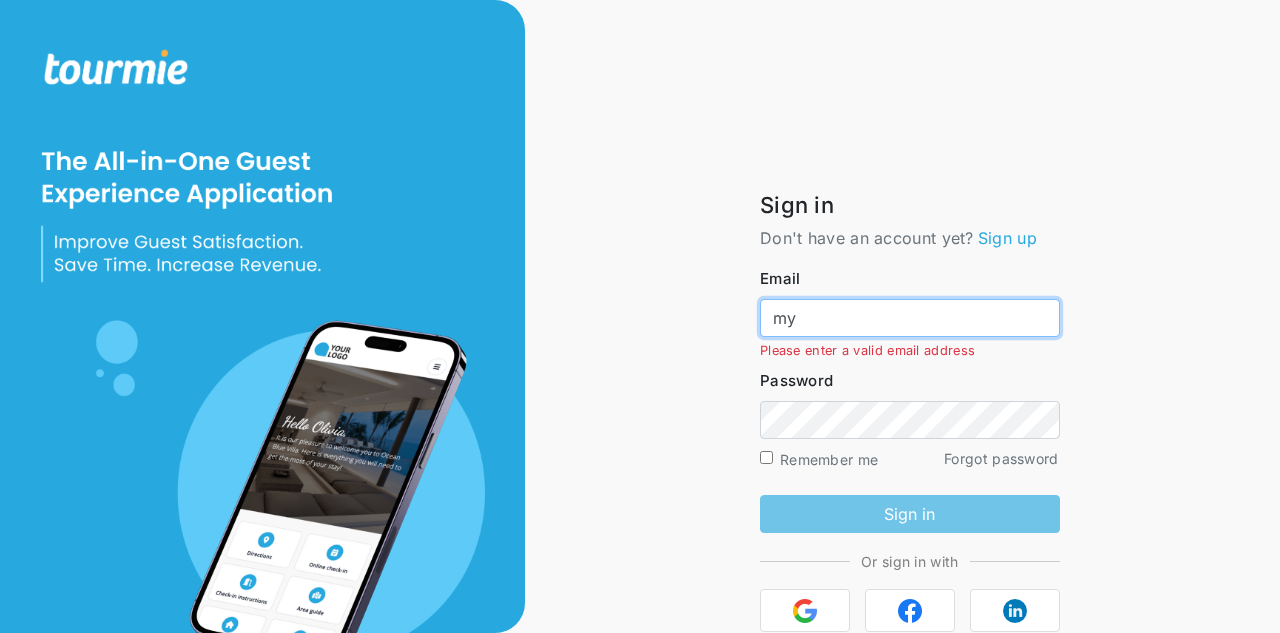 type on "myluxevacationrentals@[EXAMPLE.COM]" 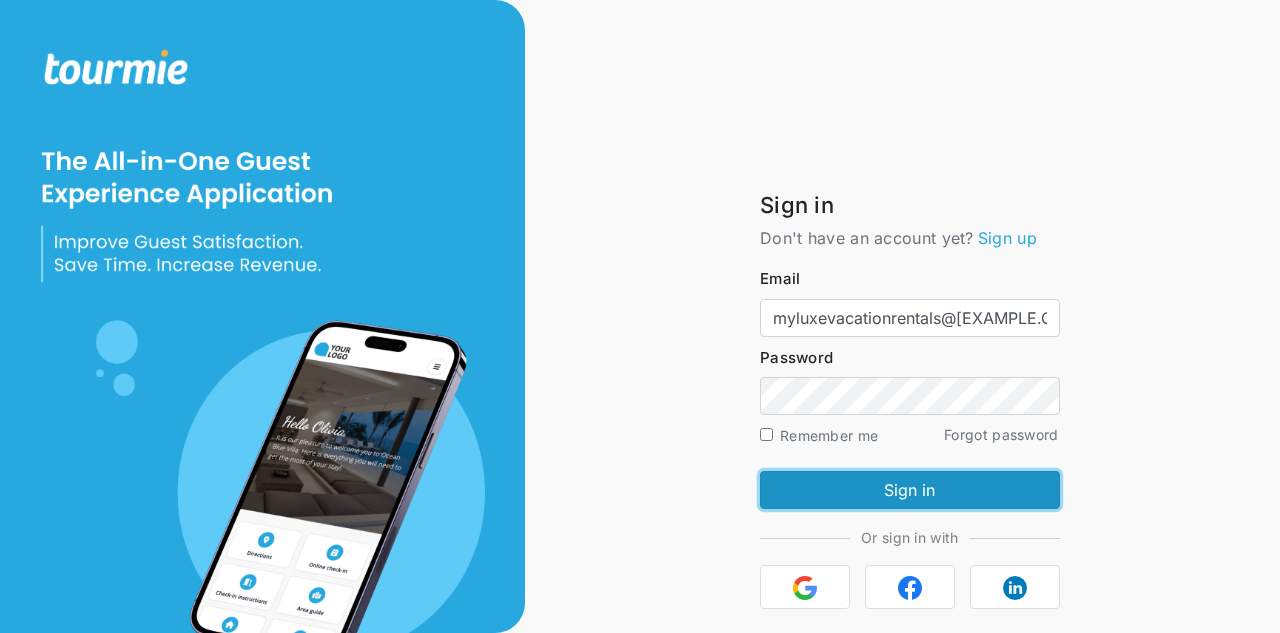 click on "Sign in" at bounding box center [909, 490] 